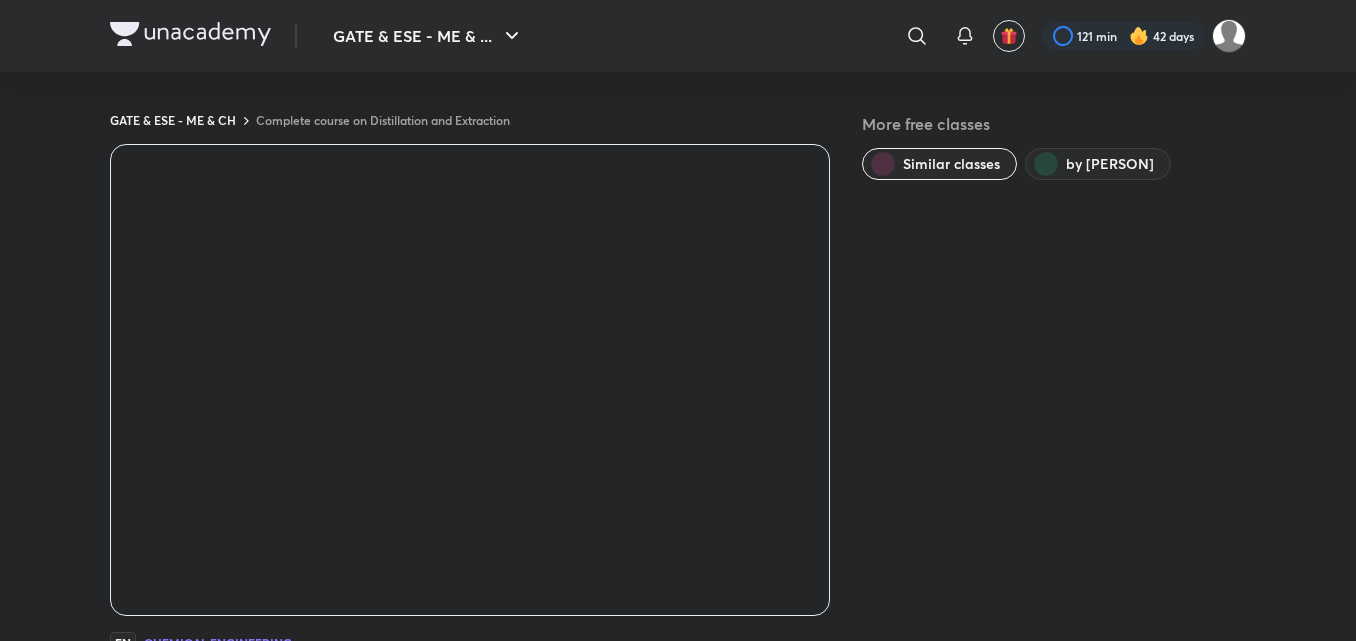 scroll, scrollTop: 0, scrollLeft: 0, axis: both 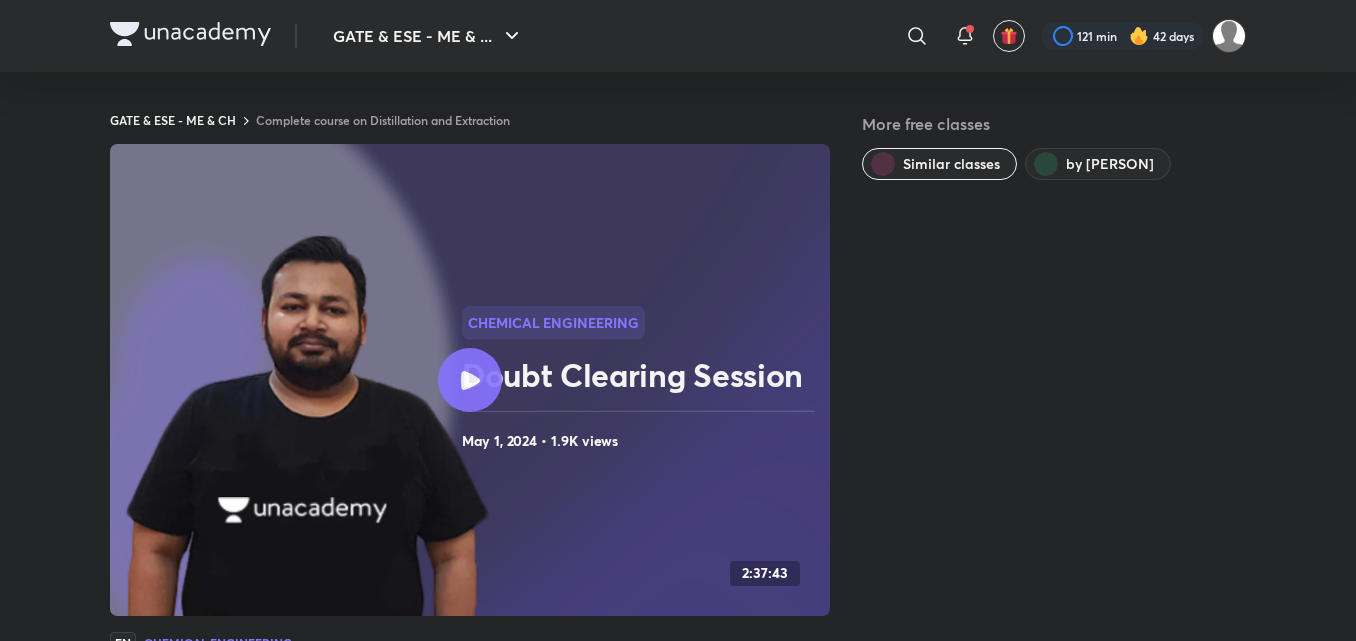 click 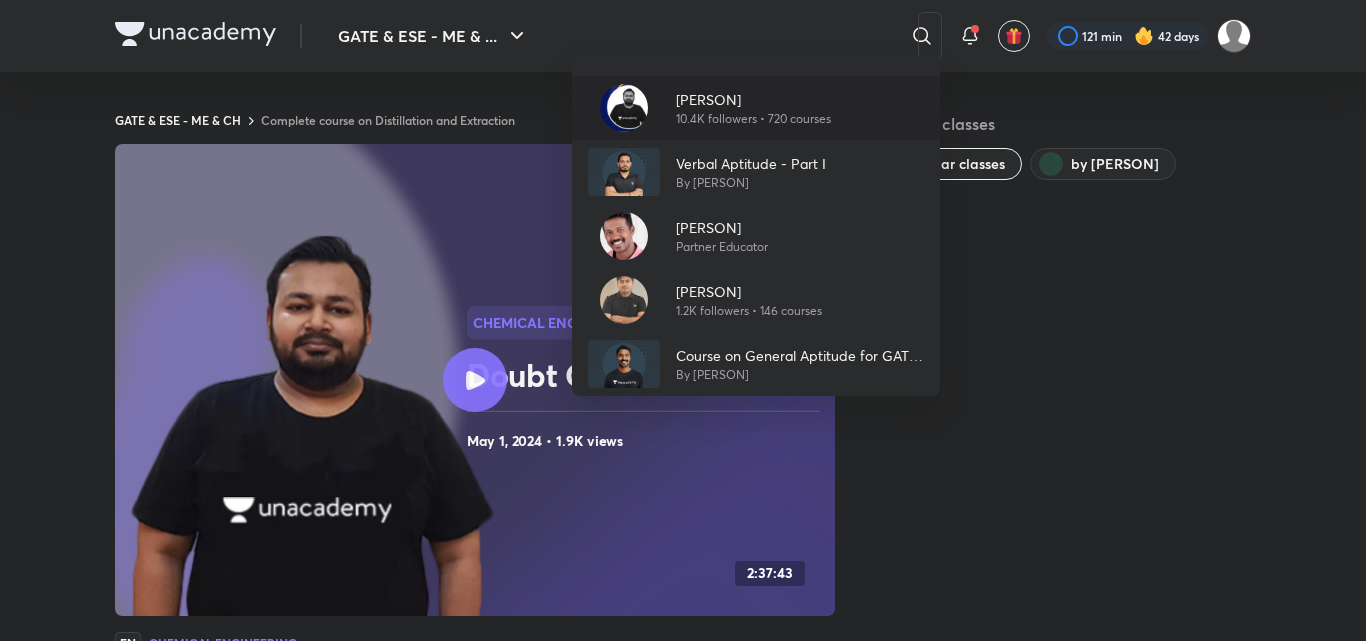 click on "10.4K followers • 720 courses" at bounding box center [753, 119] 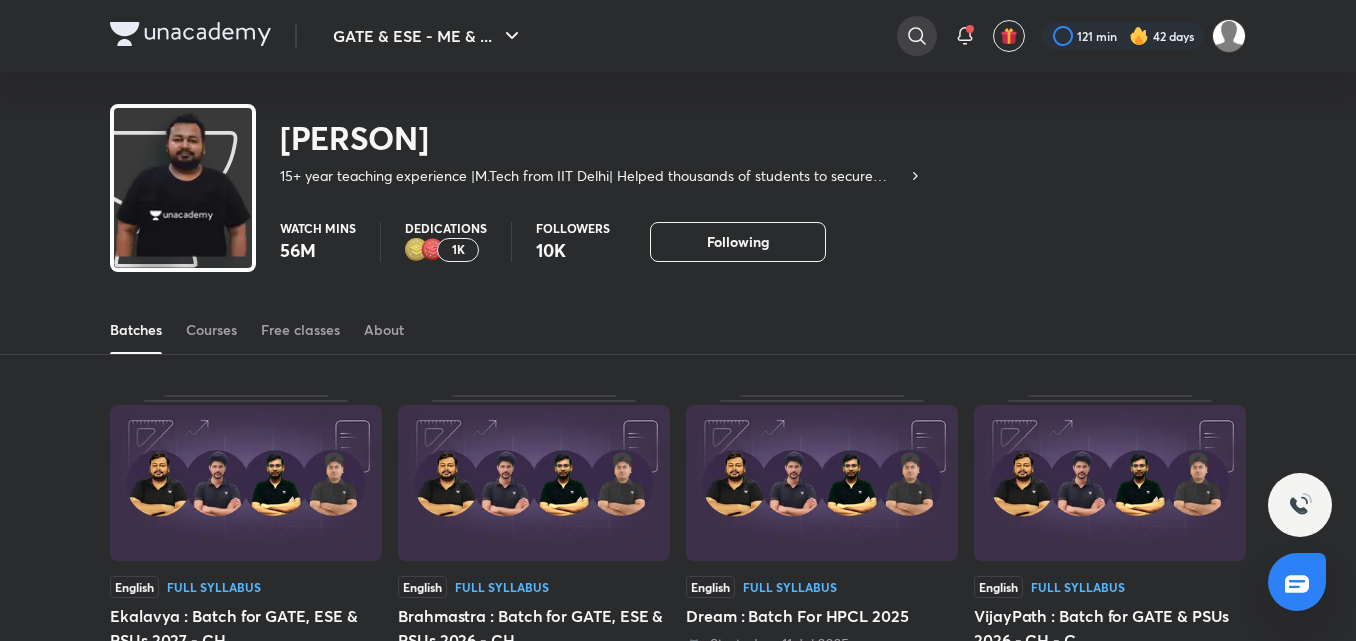click 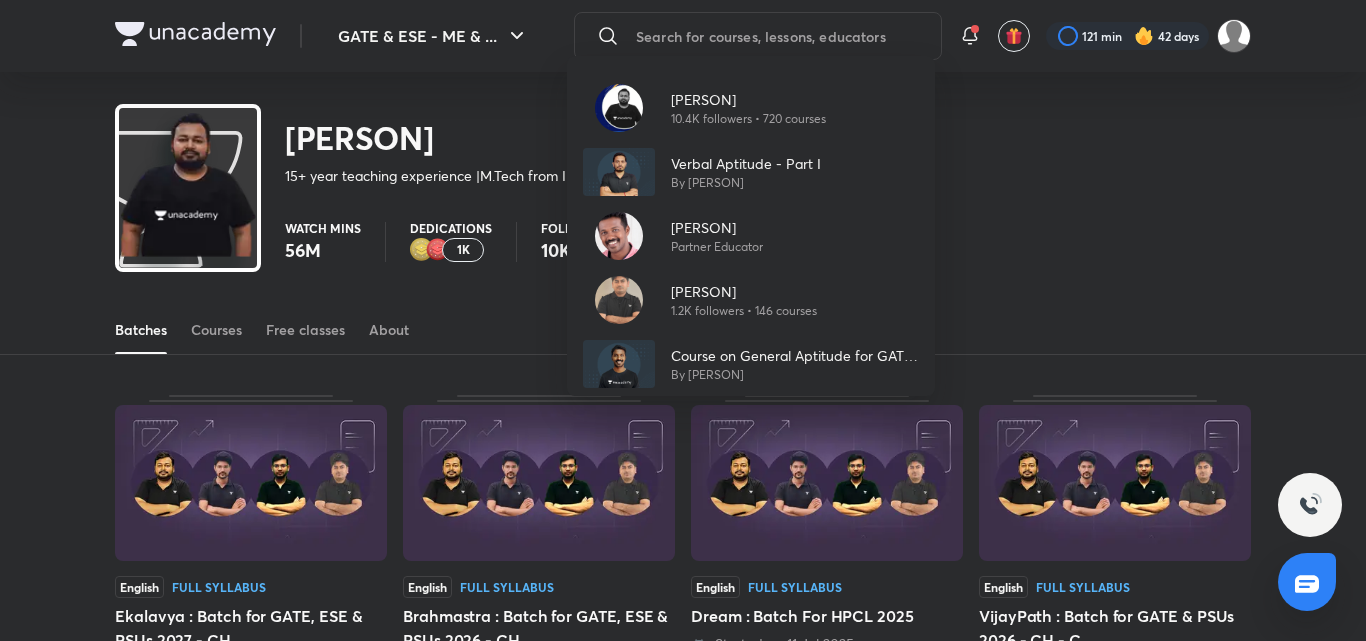 click on "[PERSON]" at bounding box center (748, 99) 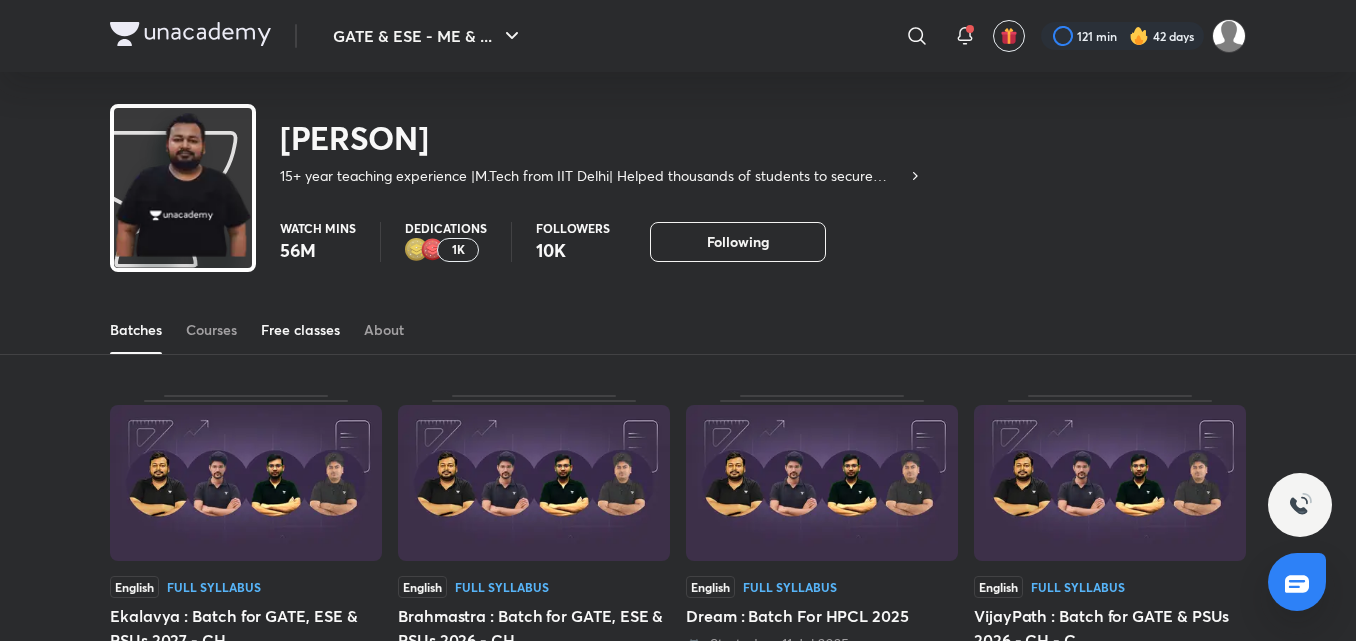click on "Free classes" at bounding box center (300, 330) 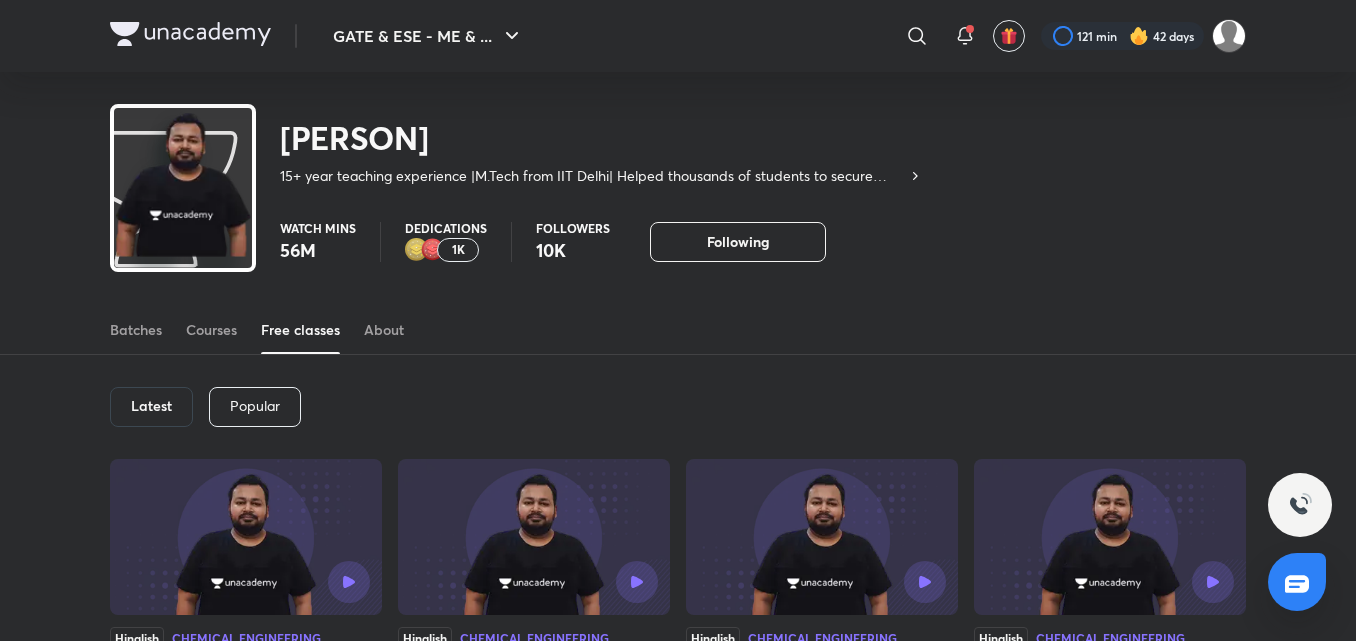click on "Popular" at bounding box center [255, 407] 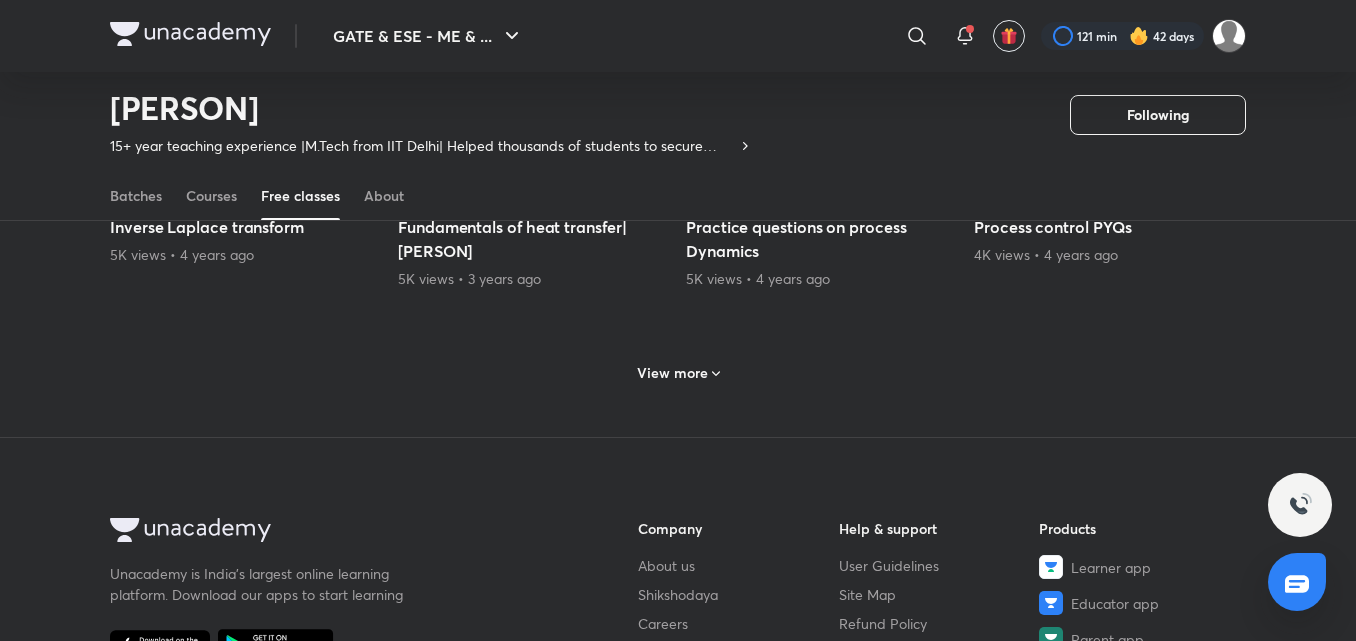scroll, scrollTop: 1060, scrollLeft: 0, axis: vertical 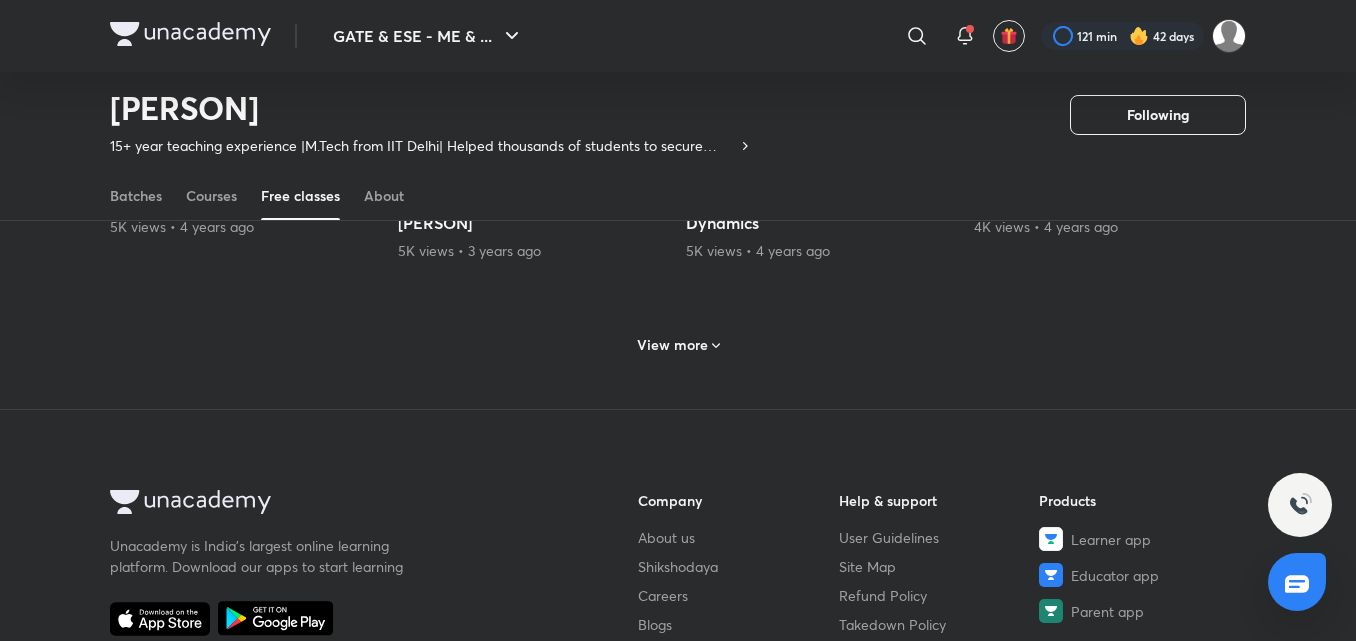 click on "View more" at bounding box center (678, 343) 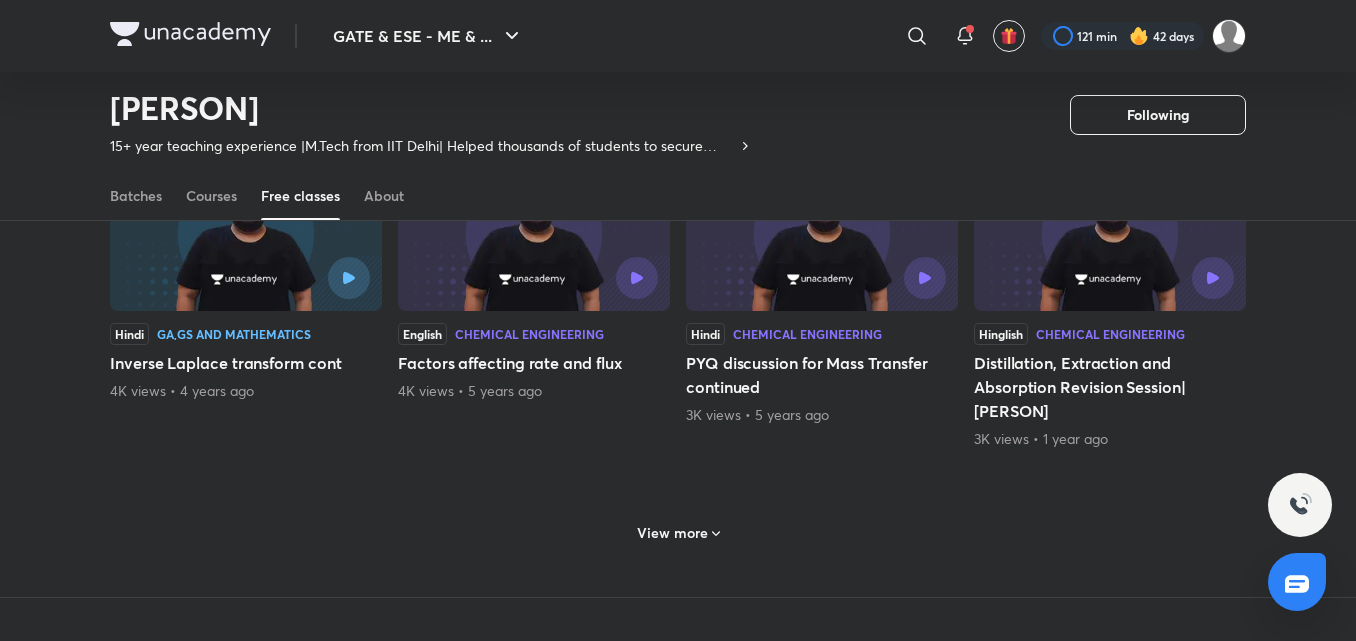 scroll, scrollTop: 1860, scrollLeft: 0, axis: vertical 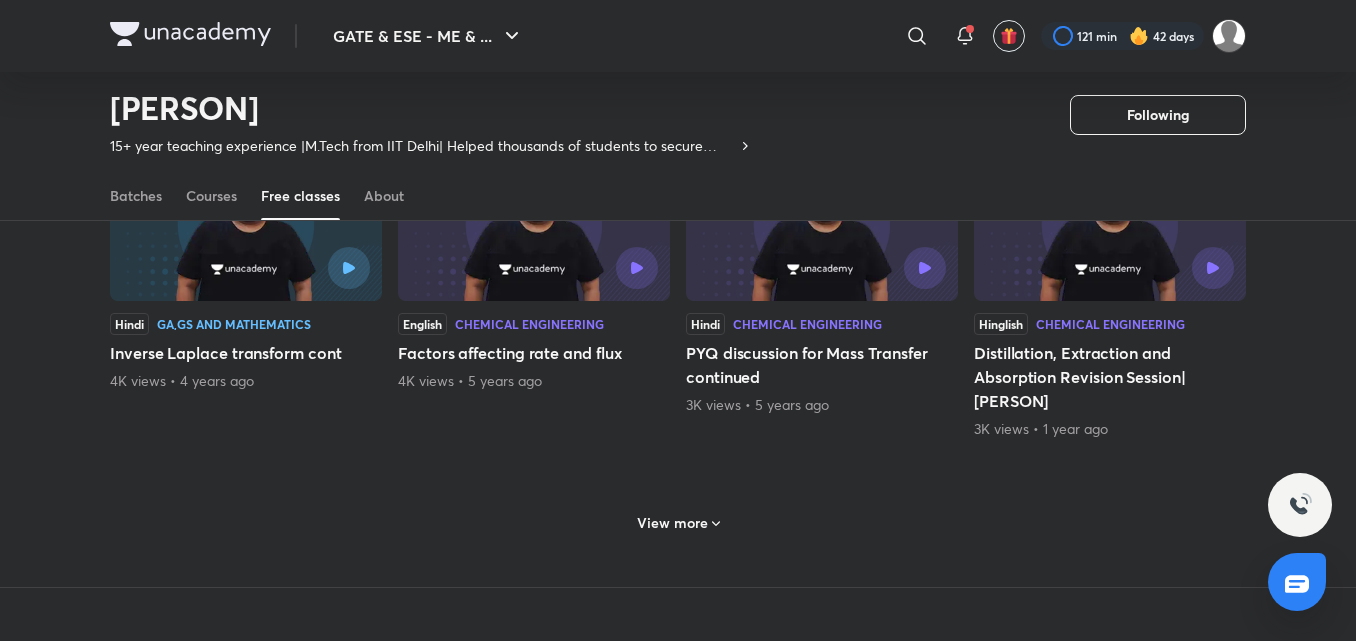 click on "View more" at bounding box center [678, 523] 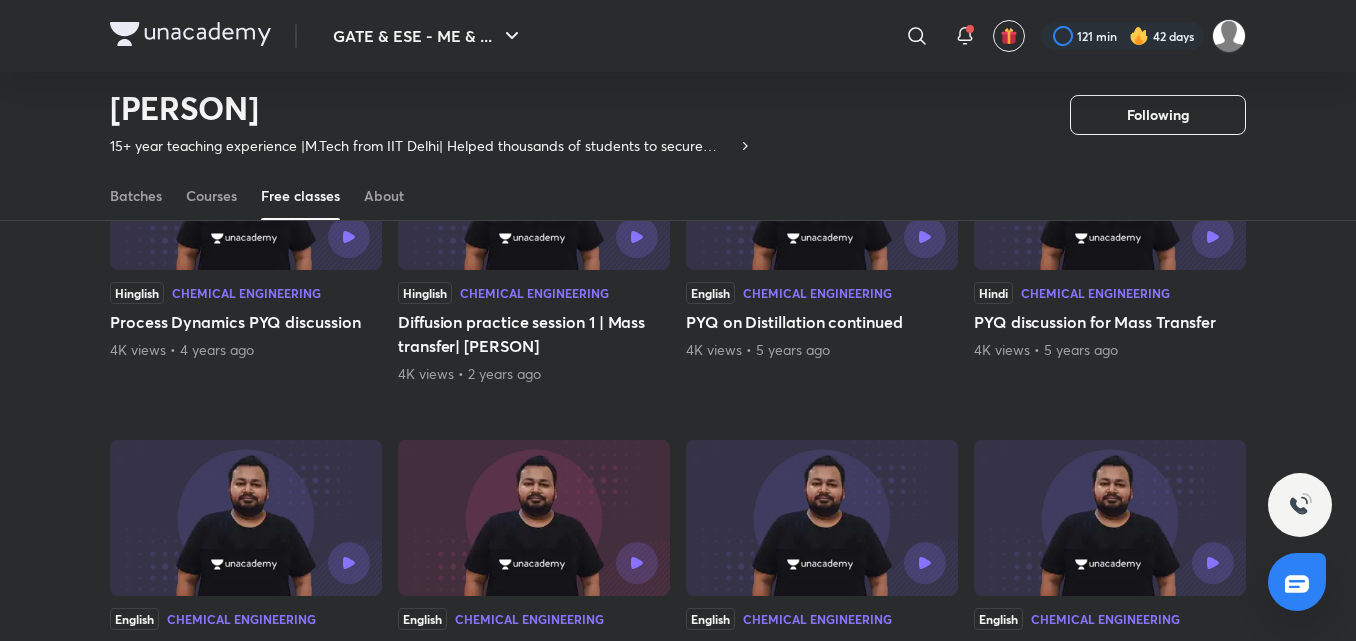 scroll, scrollTop: 1260, scrollLeft: 0, axis: vertical 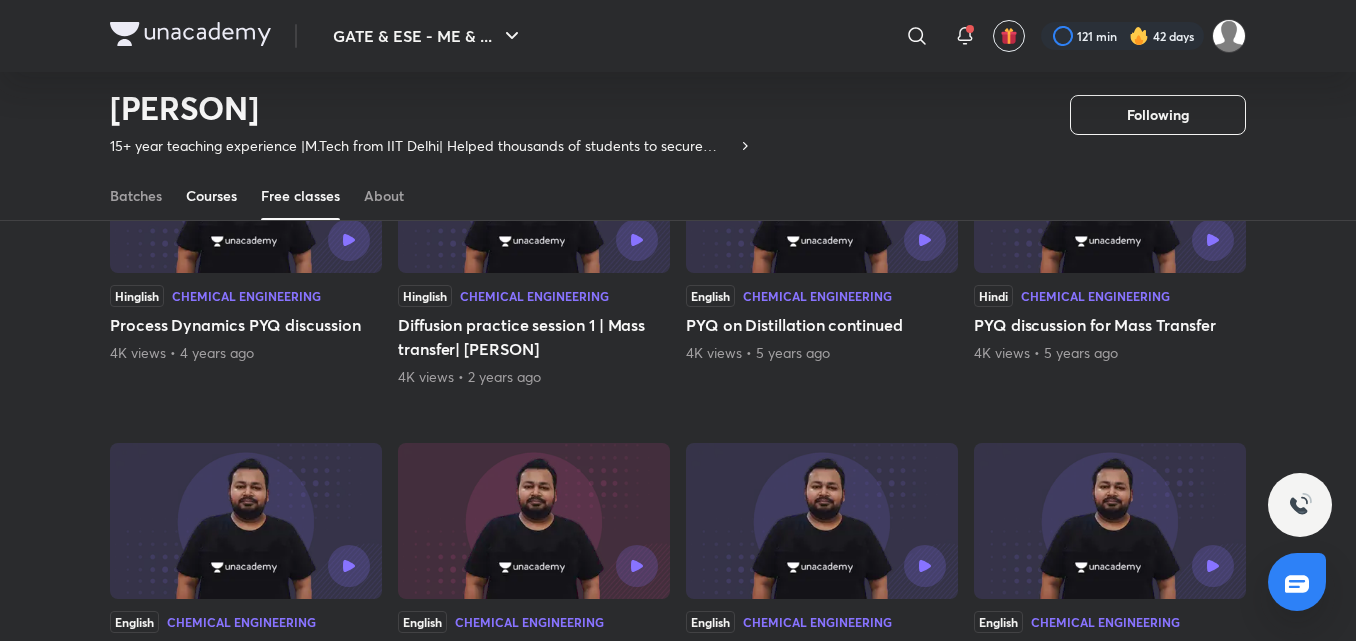 click on "Courses" at bounding box center [211, 196] 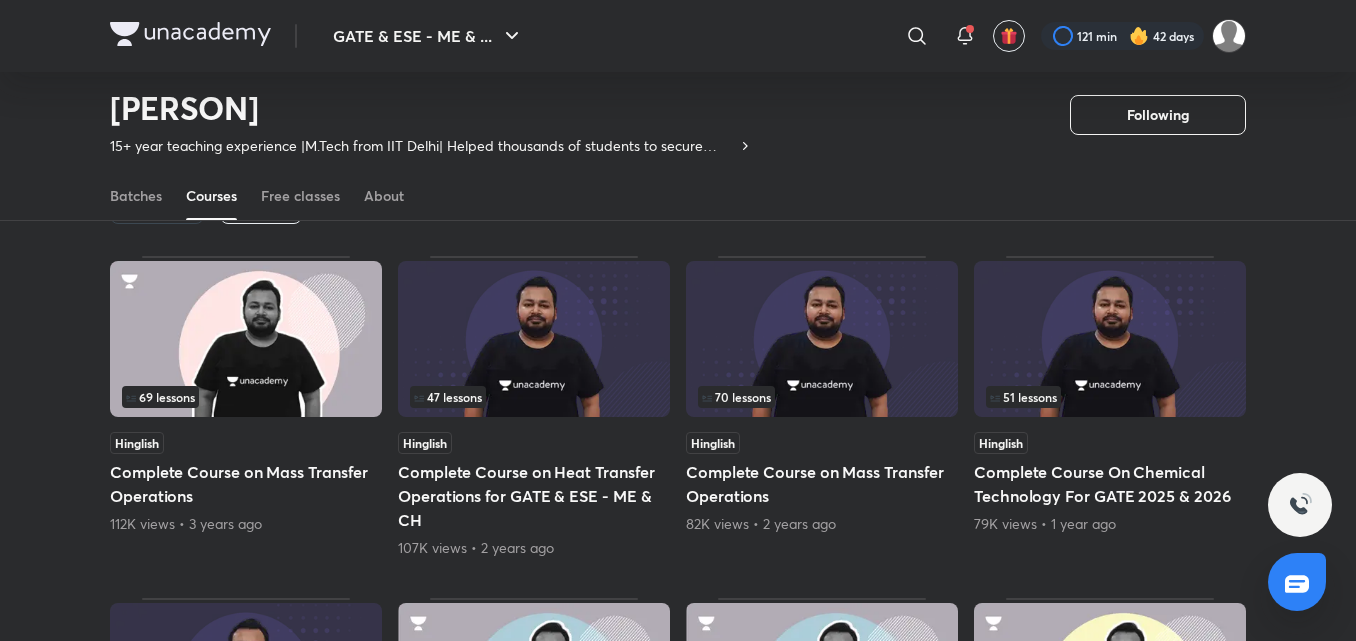 scroll, scrollTop: 126, scrollLeft: 0, axis: vertical 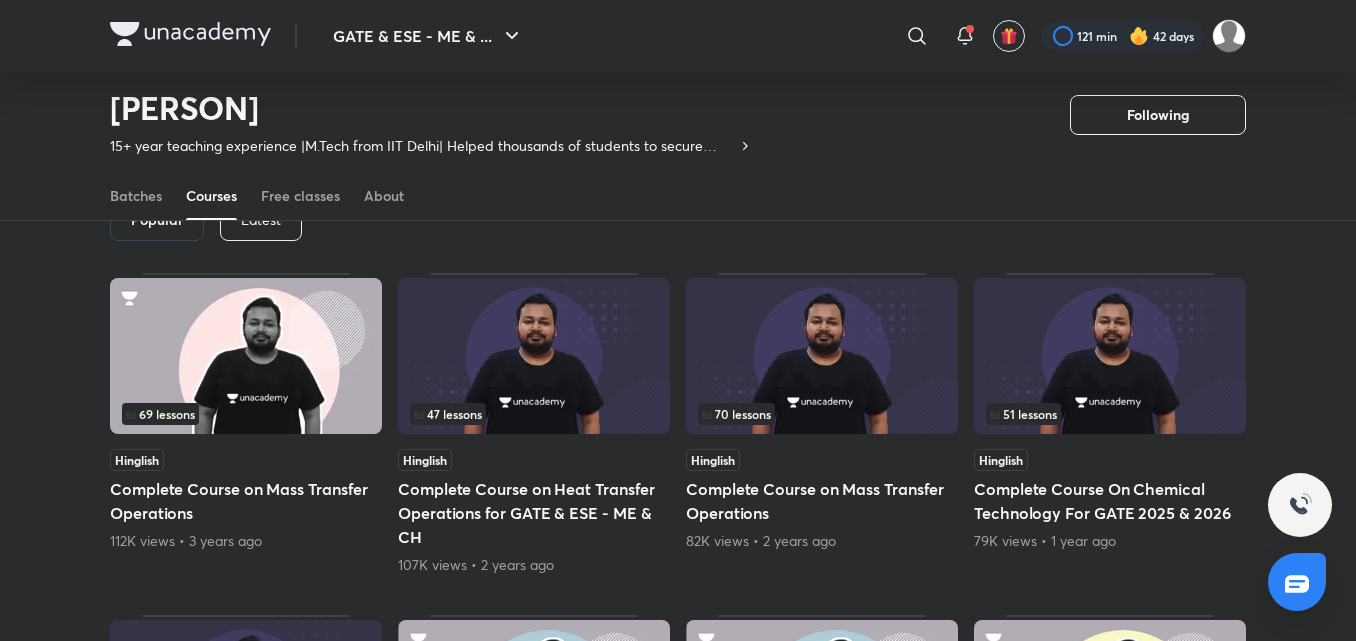 click on "Latest" at bounding box center [261, 221] 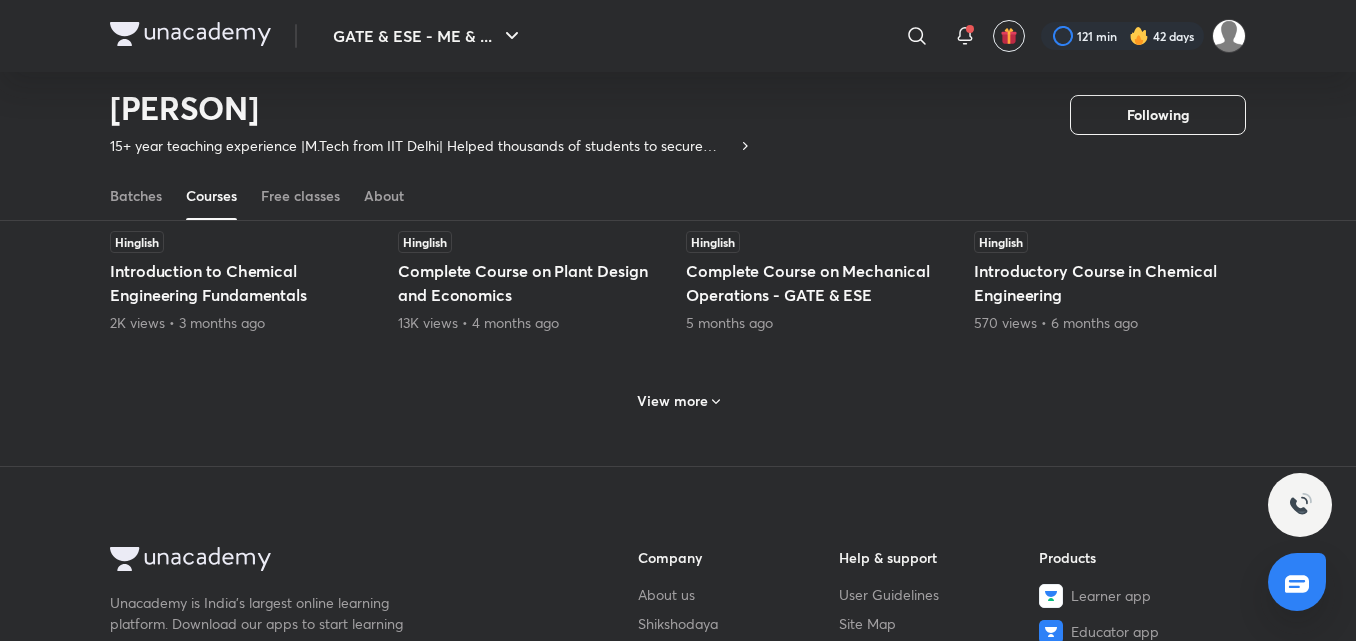 scroll, scrollTop: 1026, scrollLeft: 0, axis: vertical 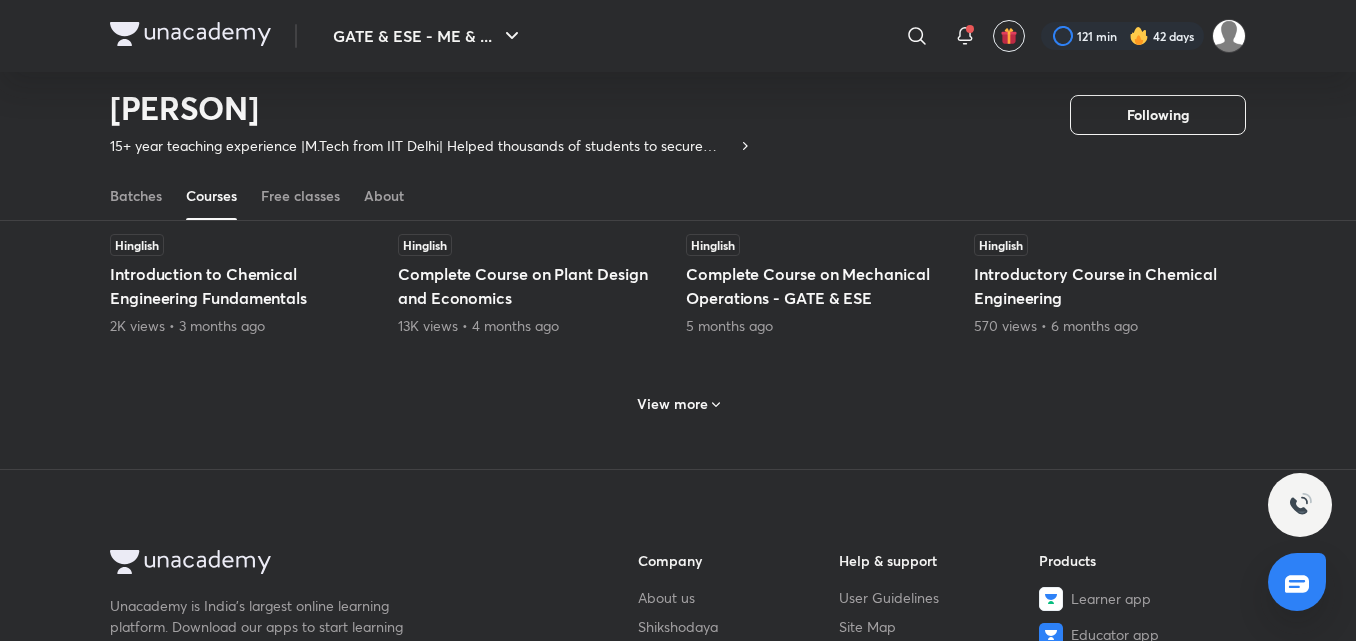 click on "View more" at bounding box center (678, 402) 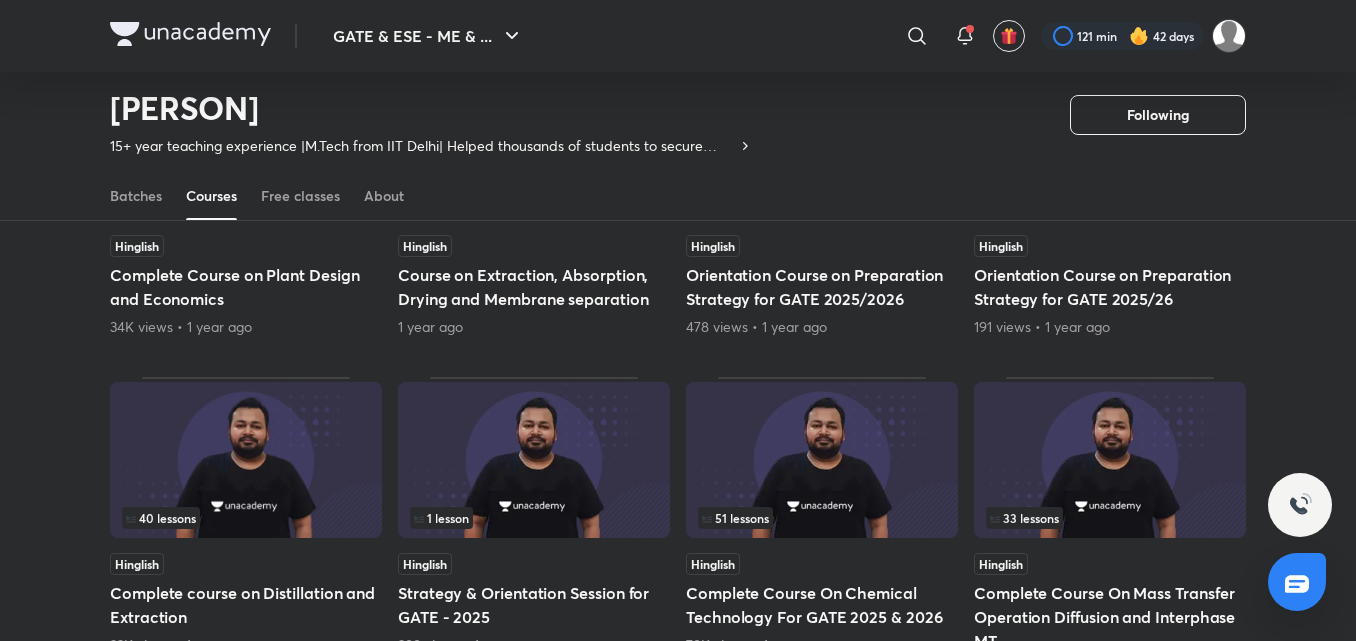 scroll, scrollTop: 1626, scrollLeft: 0, axis: vertical 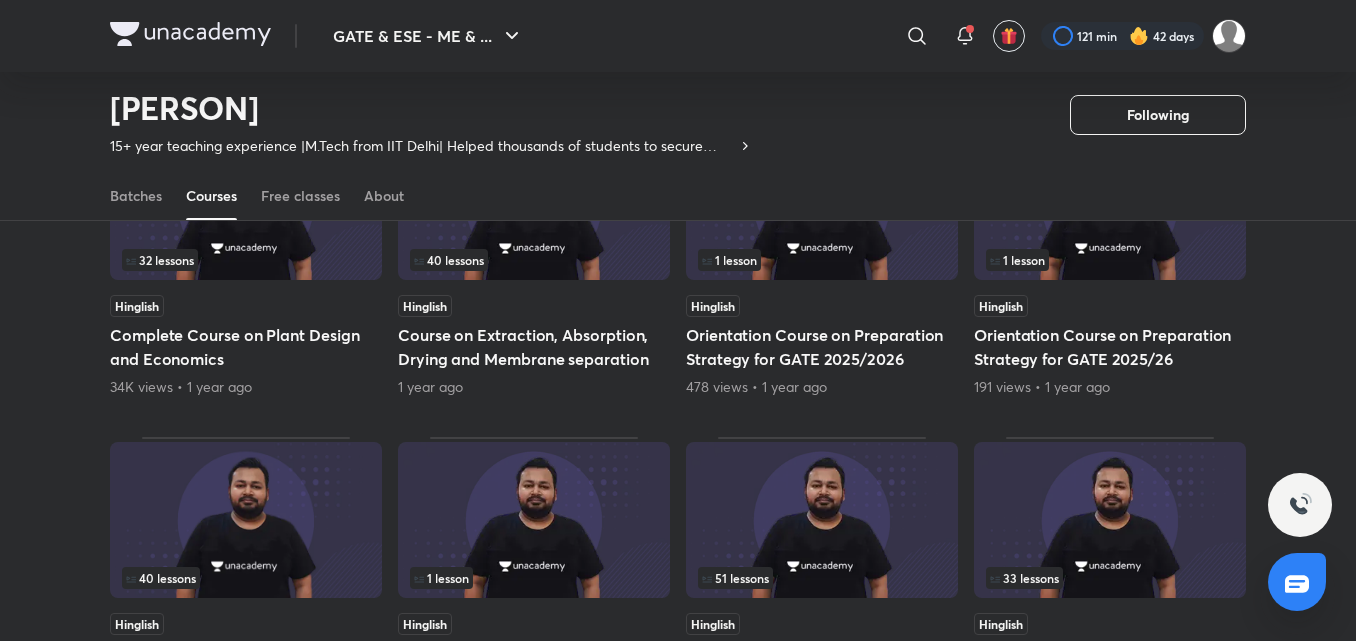 click at bounding box center (246, 520) 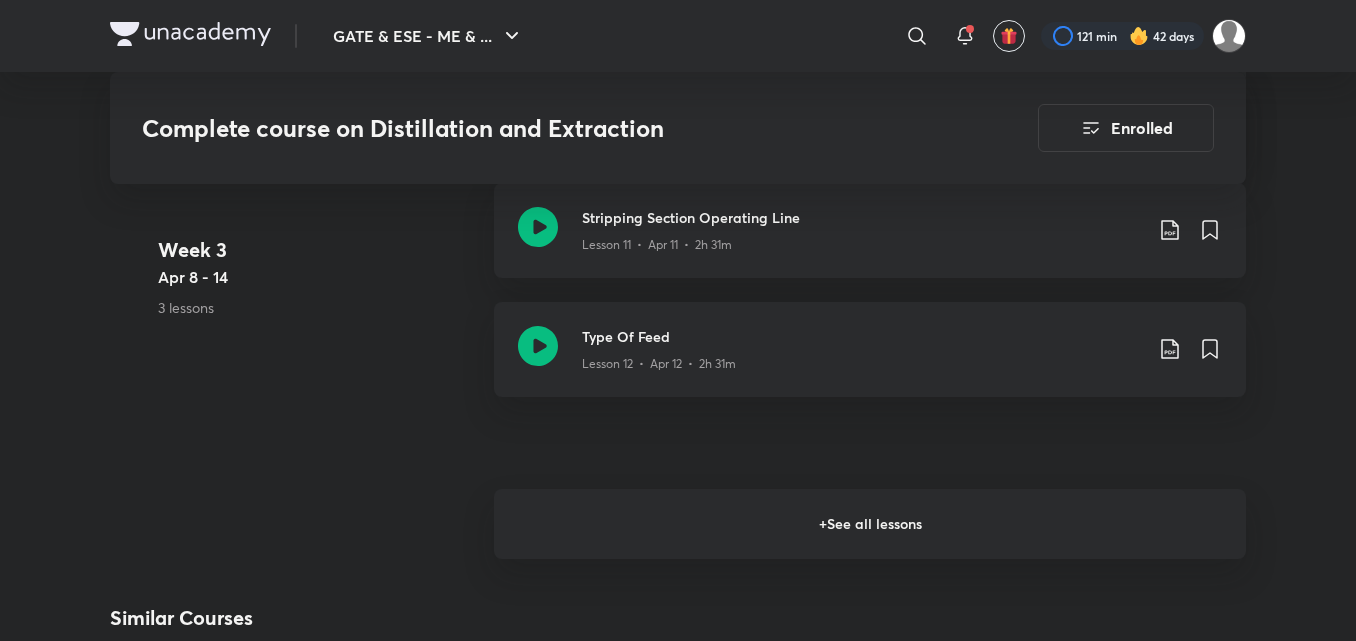 scroll, scrollTop: 2700, scrollLeft: 0, axis: vertical 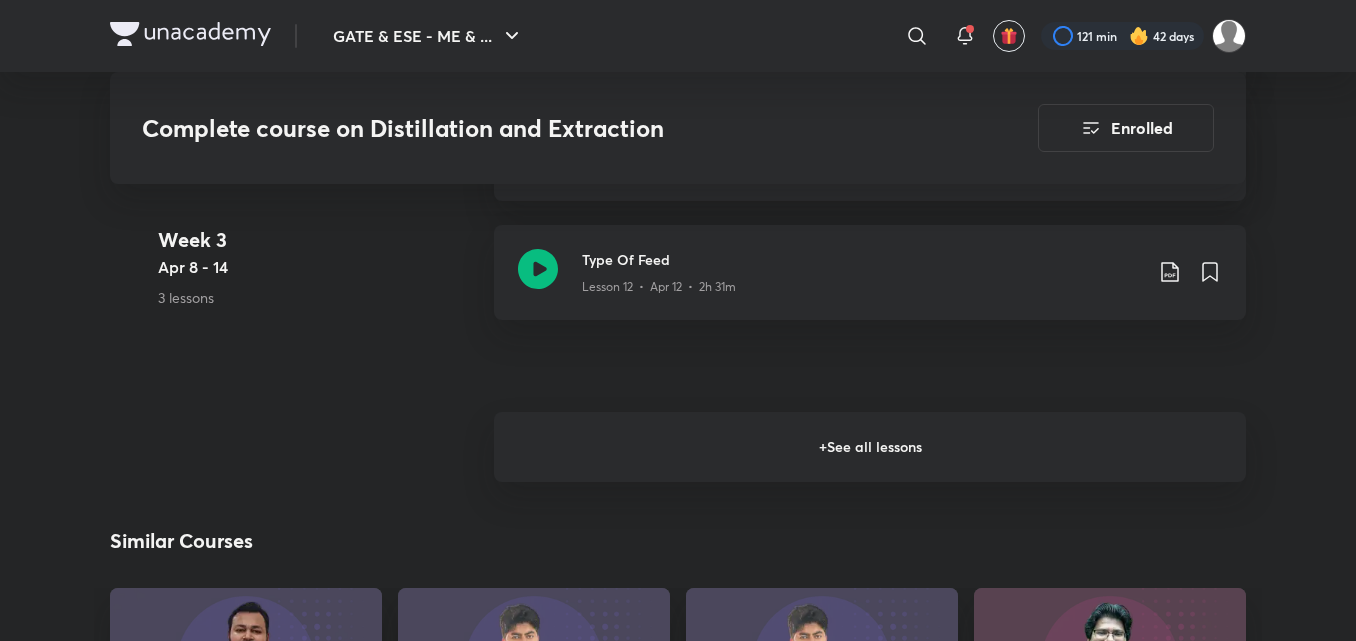 click on "+  See all lessons" at bounding box center [870, 447] 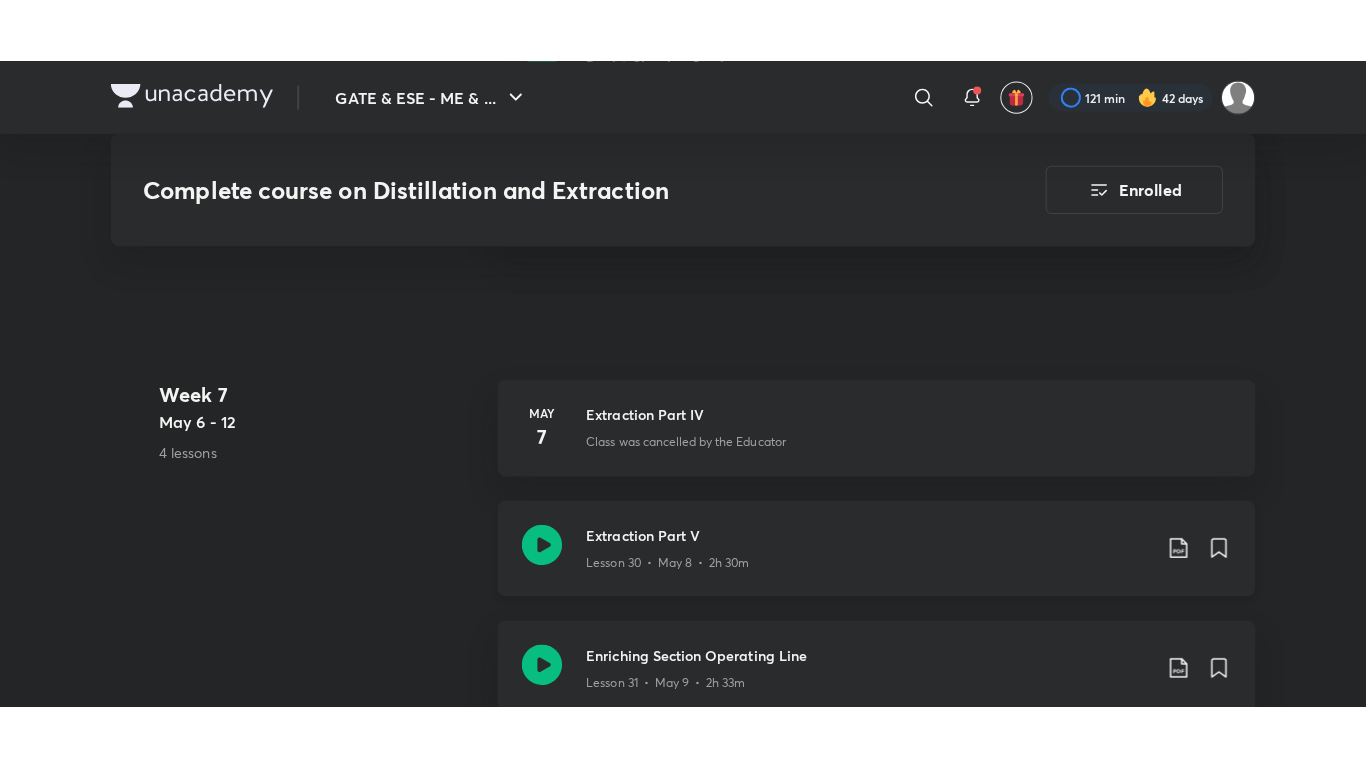 scroll, scrollTop: 5100, scrollLeft: 0, axis: vertical 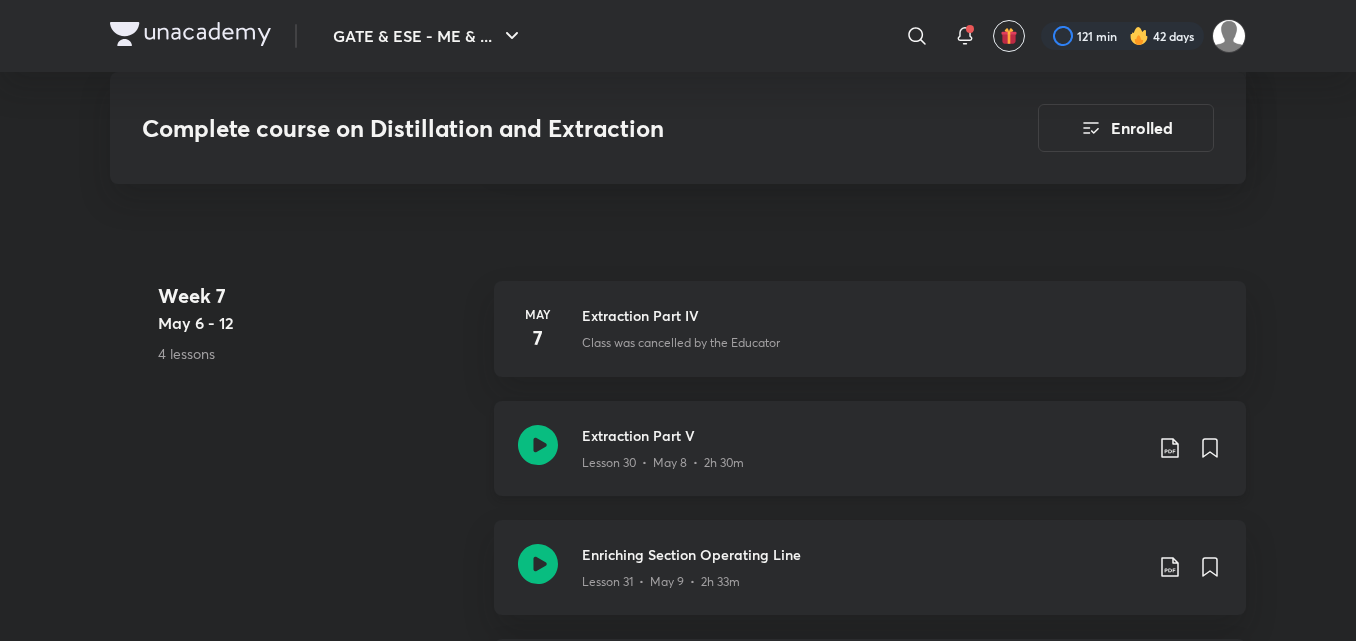 click on "Lesson 30  •  May 8  •  2h 30m" at bounding box center [862, 459] 